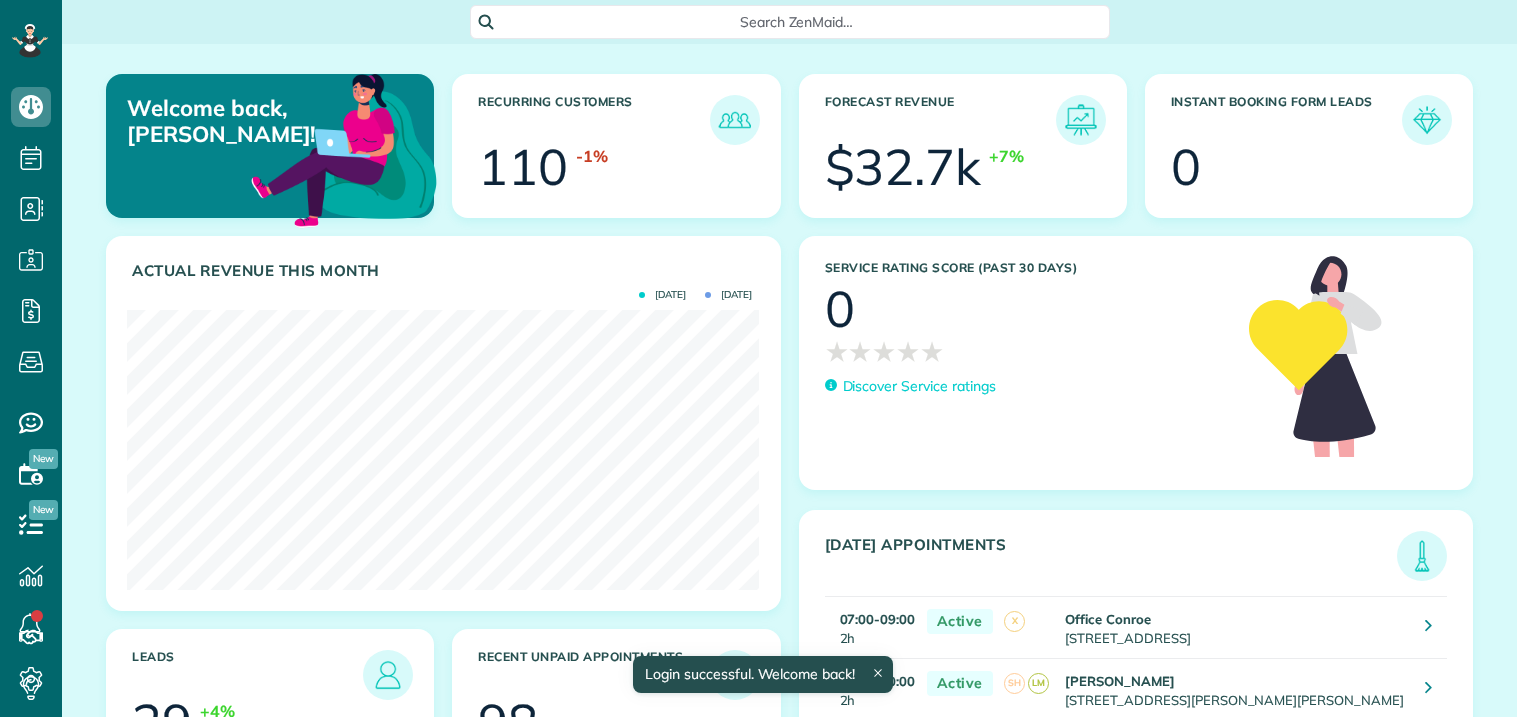 scroll, scrollTop: 0, scrollLeft: 0, axis: both 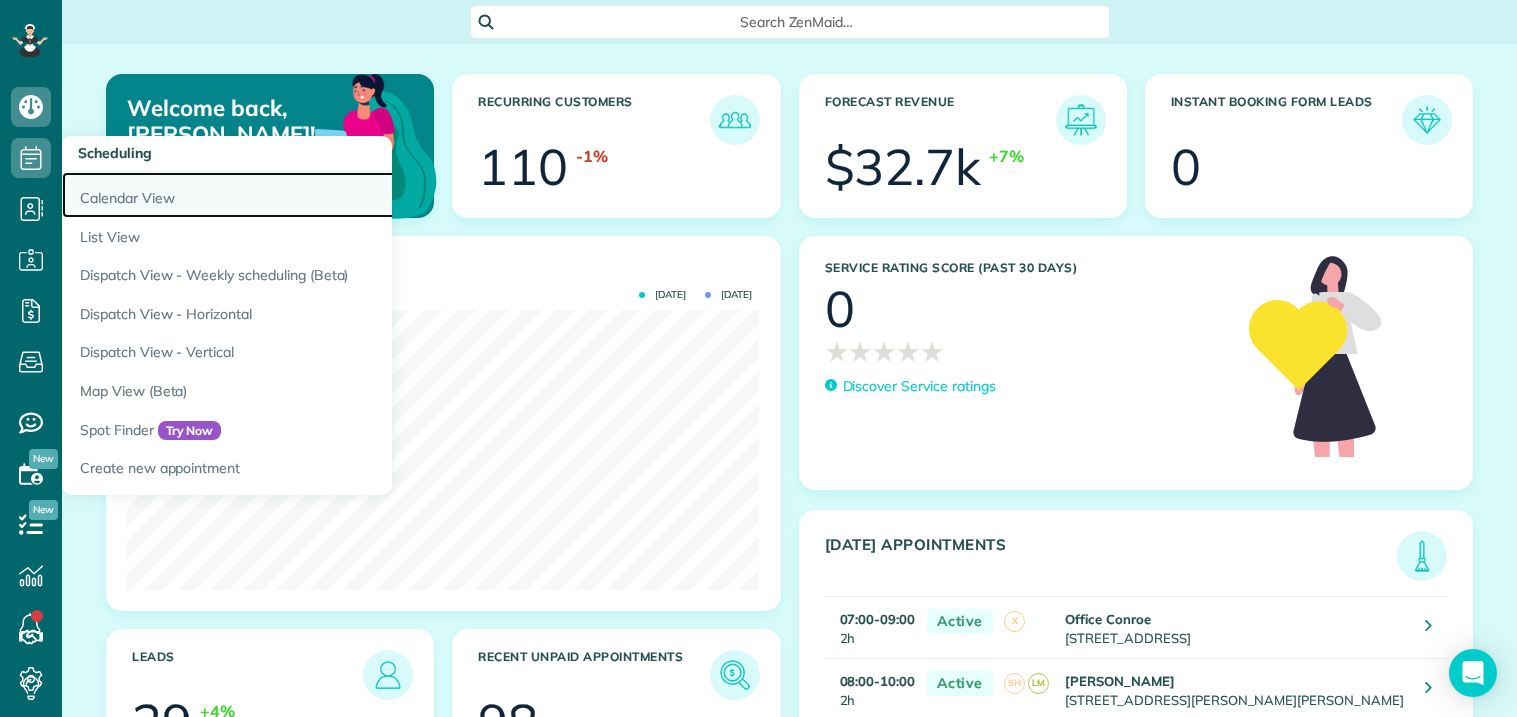 click on "Calendar View" at bounding box center (312, 195) 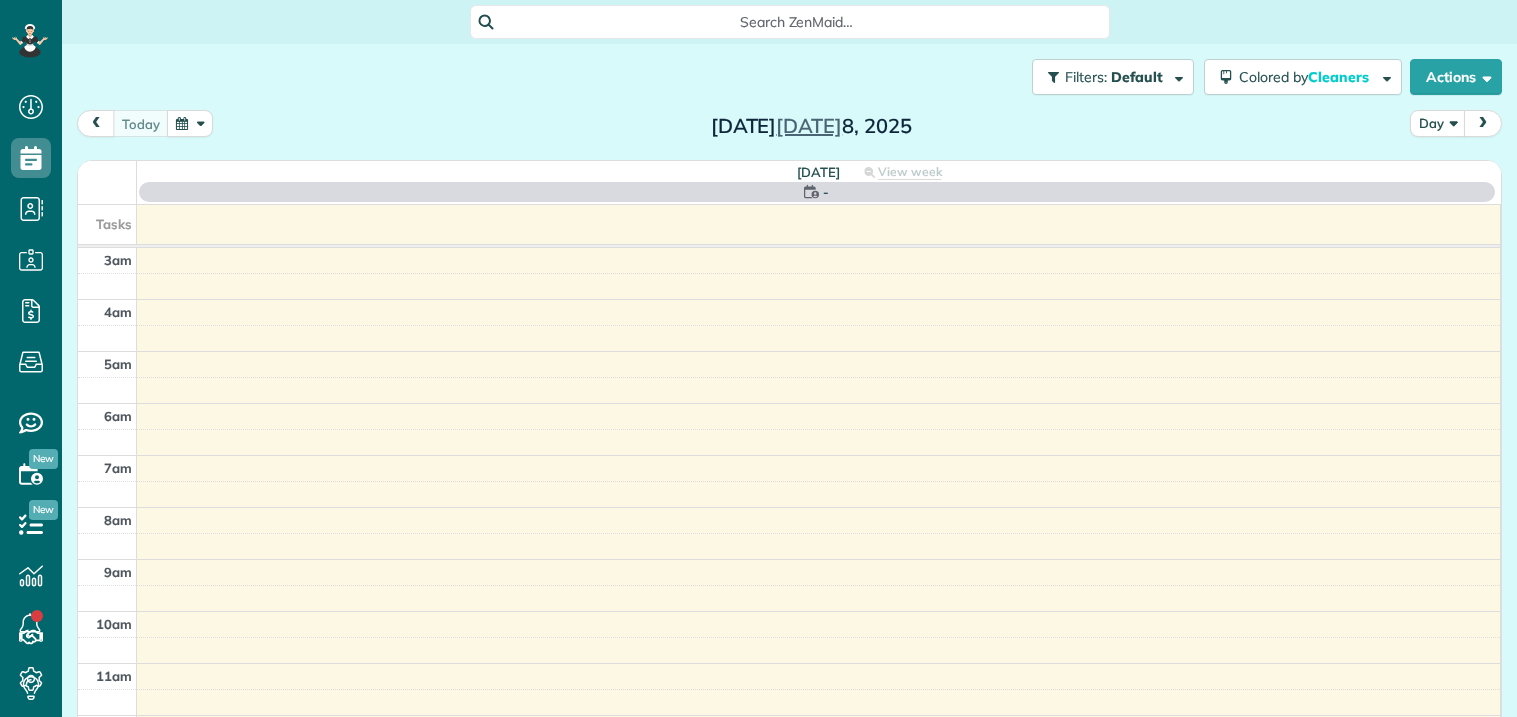 scroll, scrollTop: 0, scrollLeft: 0, axis: both 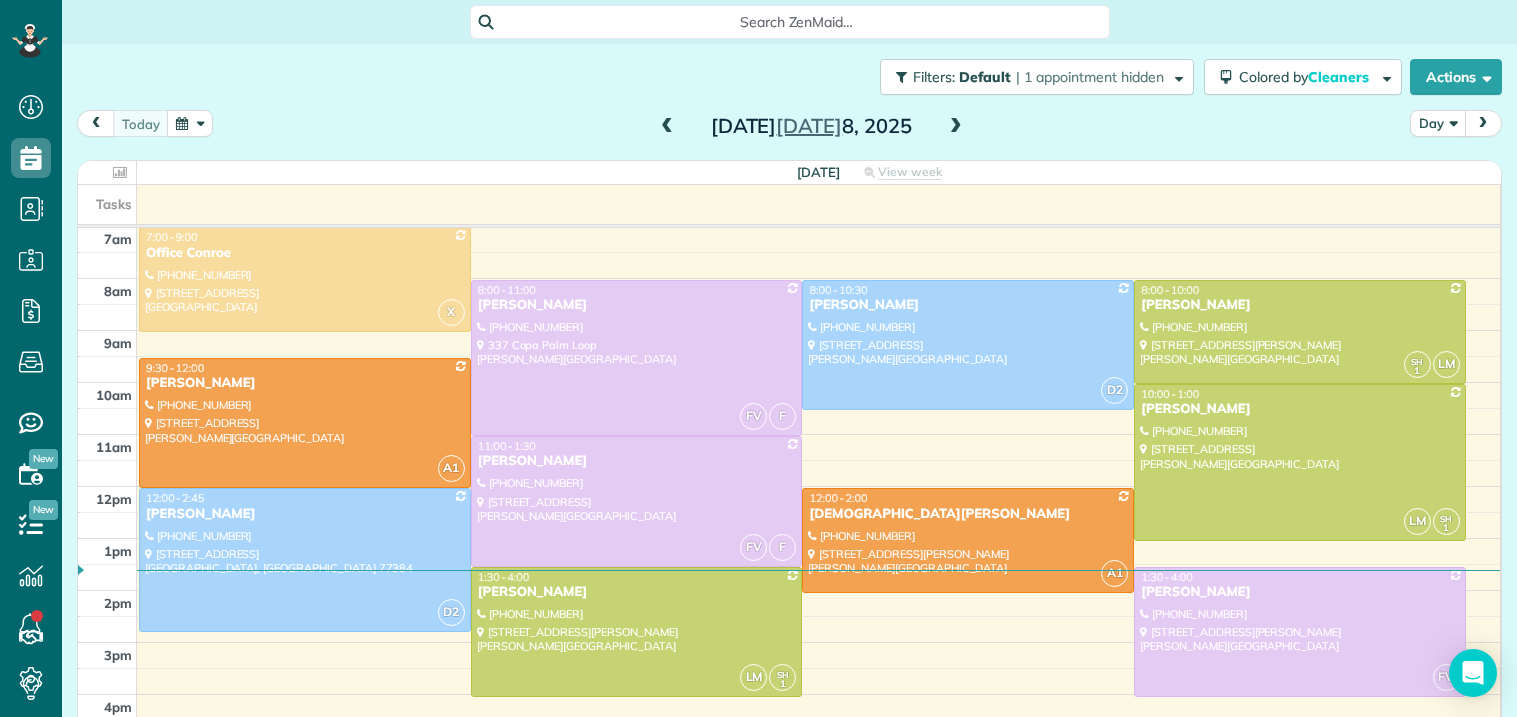 click on "Day" at bounding box center [1438, 123] 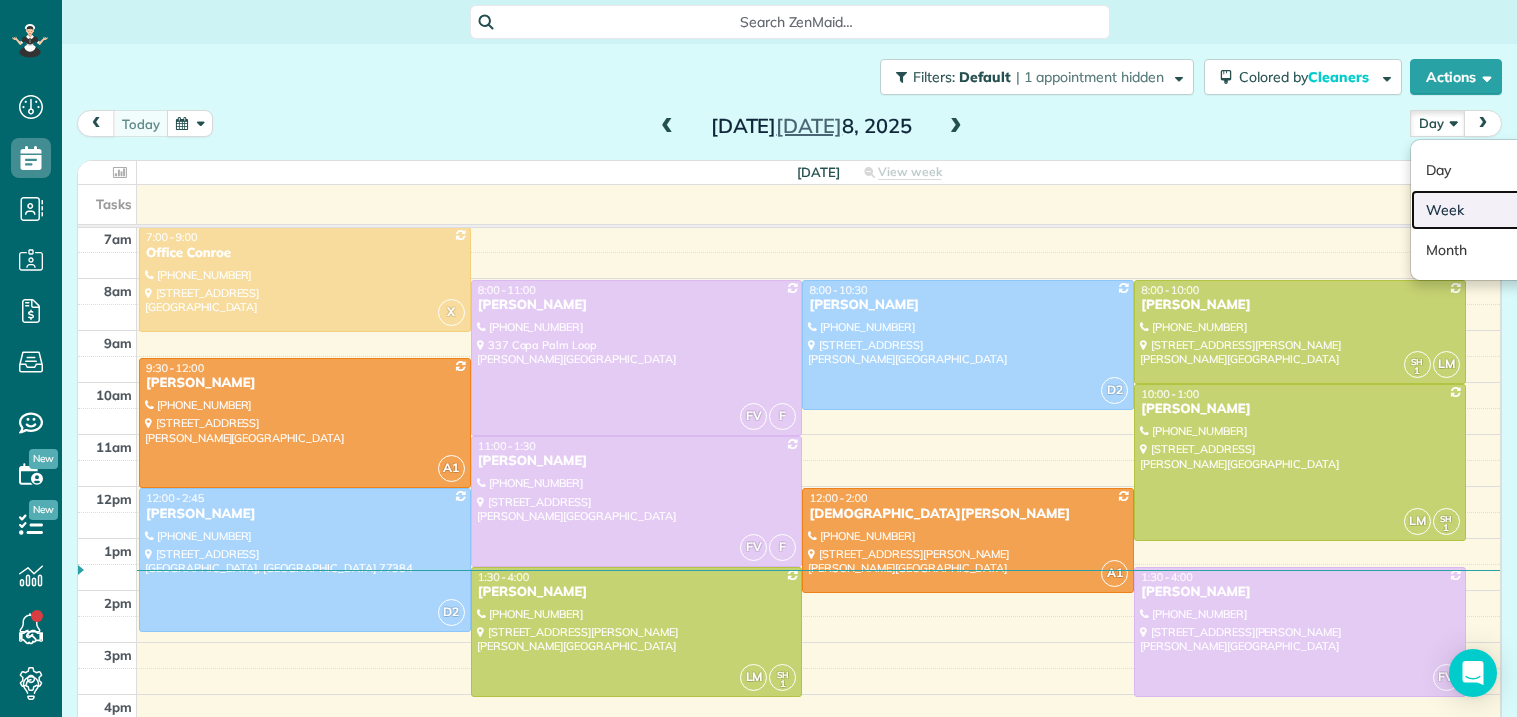 click on "Week" at bounding box center [1490, 210] 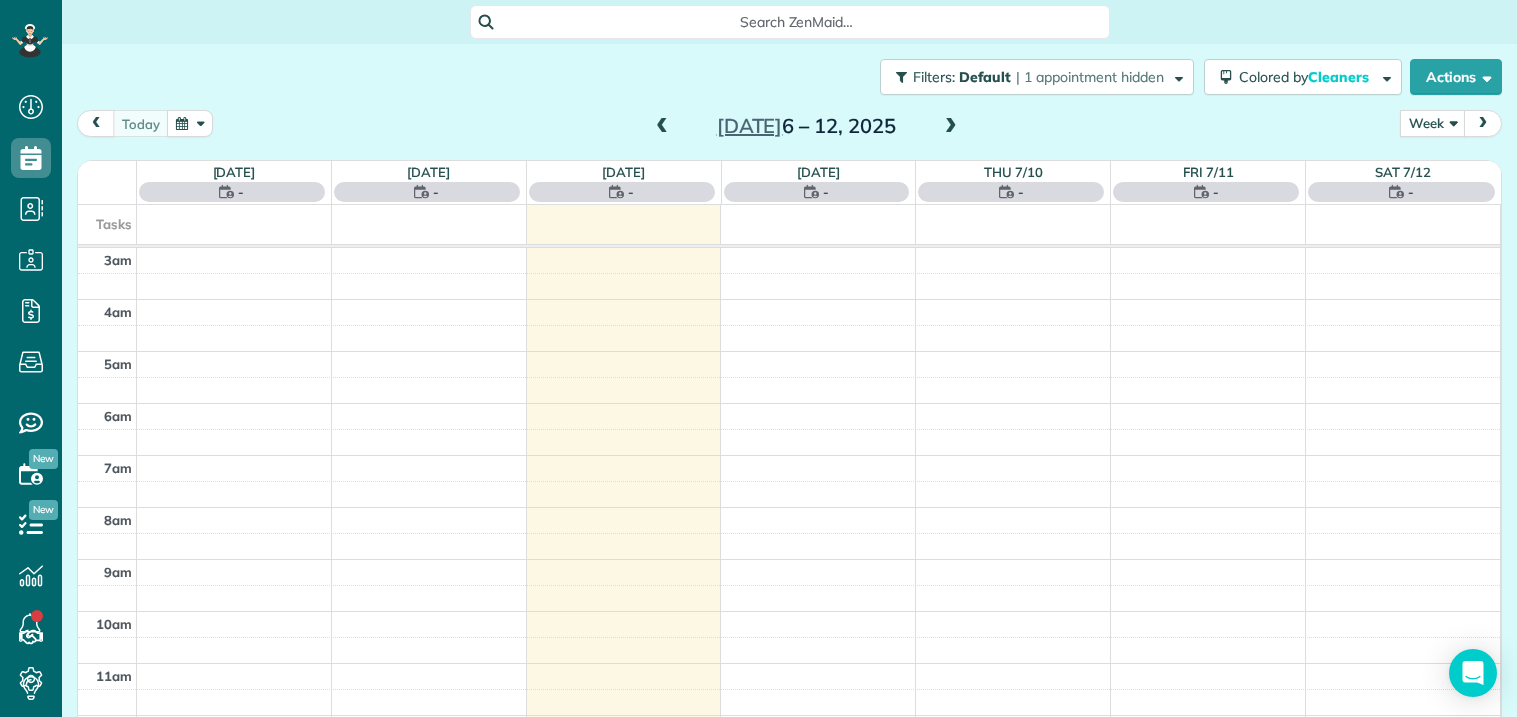 scroll, scrollTop: 209, scrollLeft: 0, axis: vertical 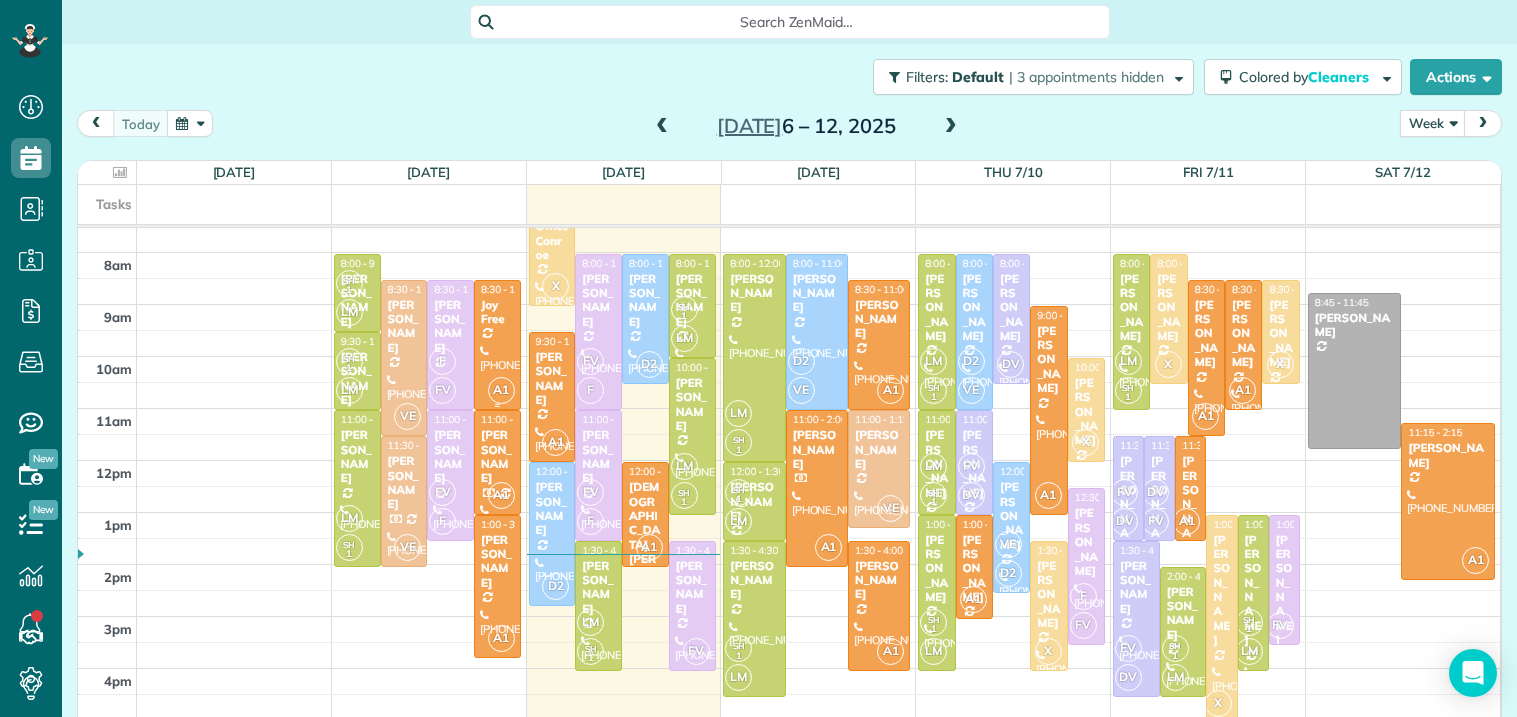 click on "Joy Free" at bounding box center (497, 312) 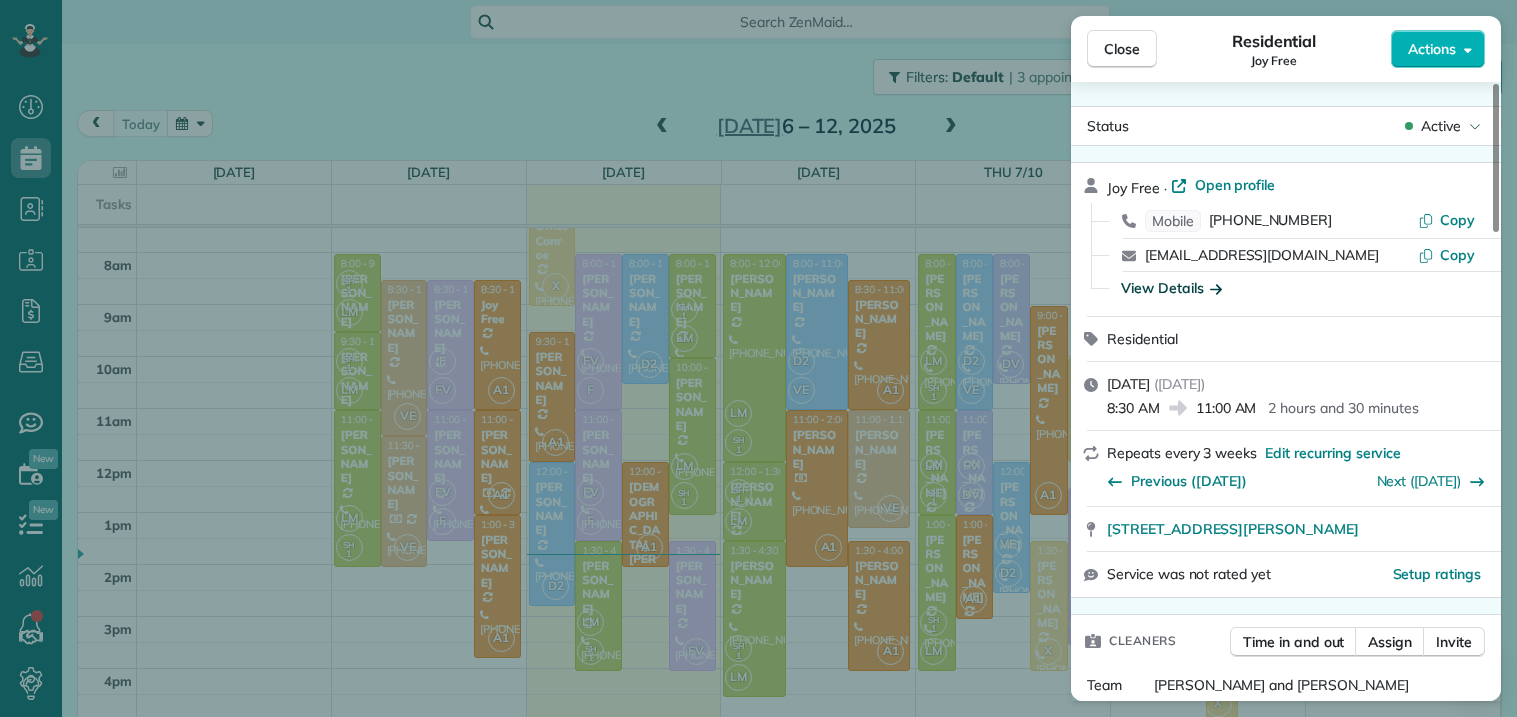 click on "View Details" at bounding box center (1171, 288) 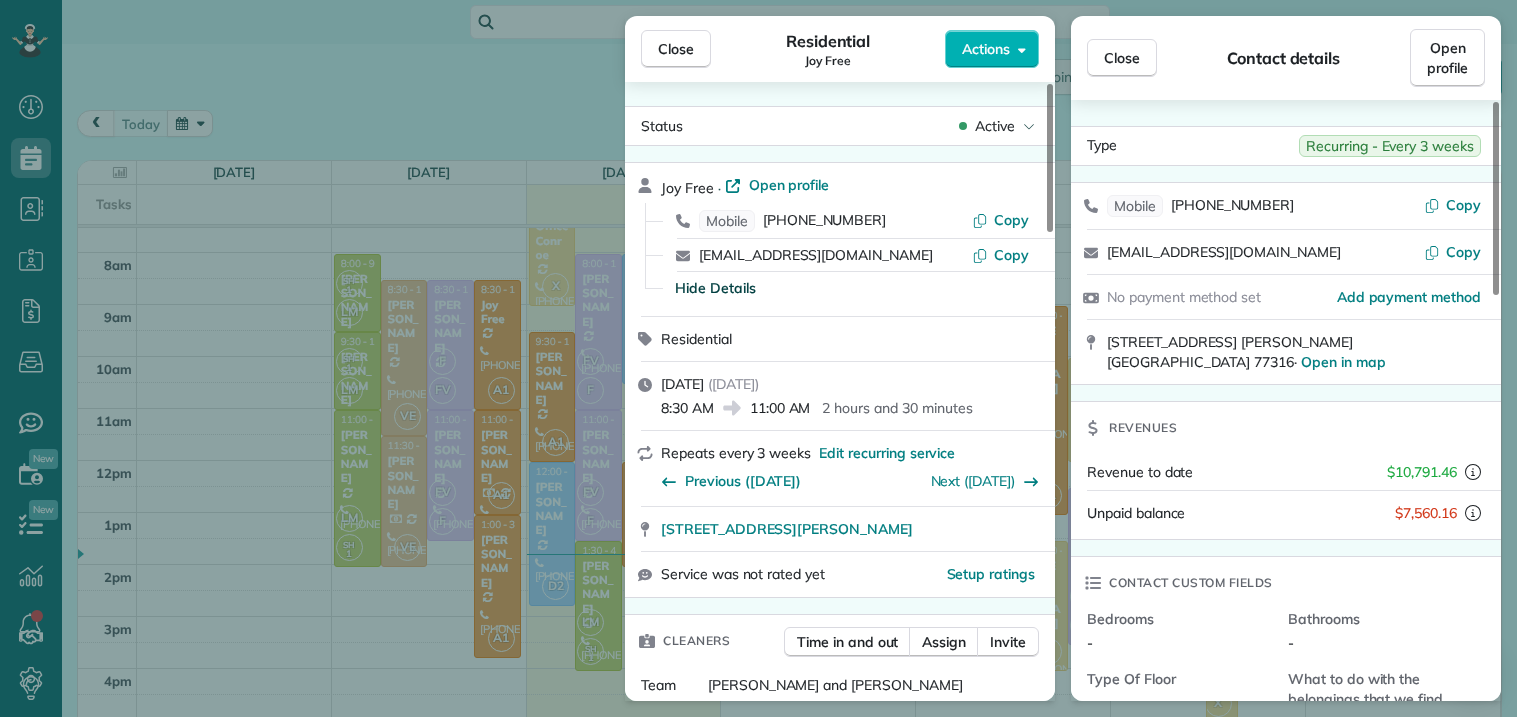 drag, startPoint x: 1502, startPoint y: 288, endPoint x: 1498, endPoint y: 366, distance: 78.10249 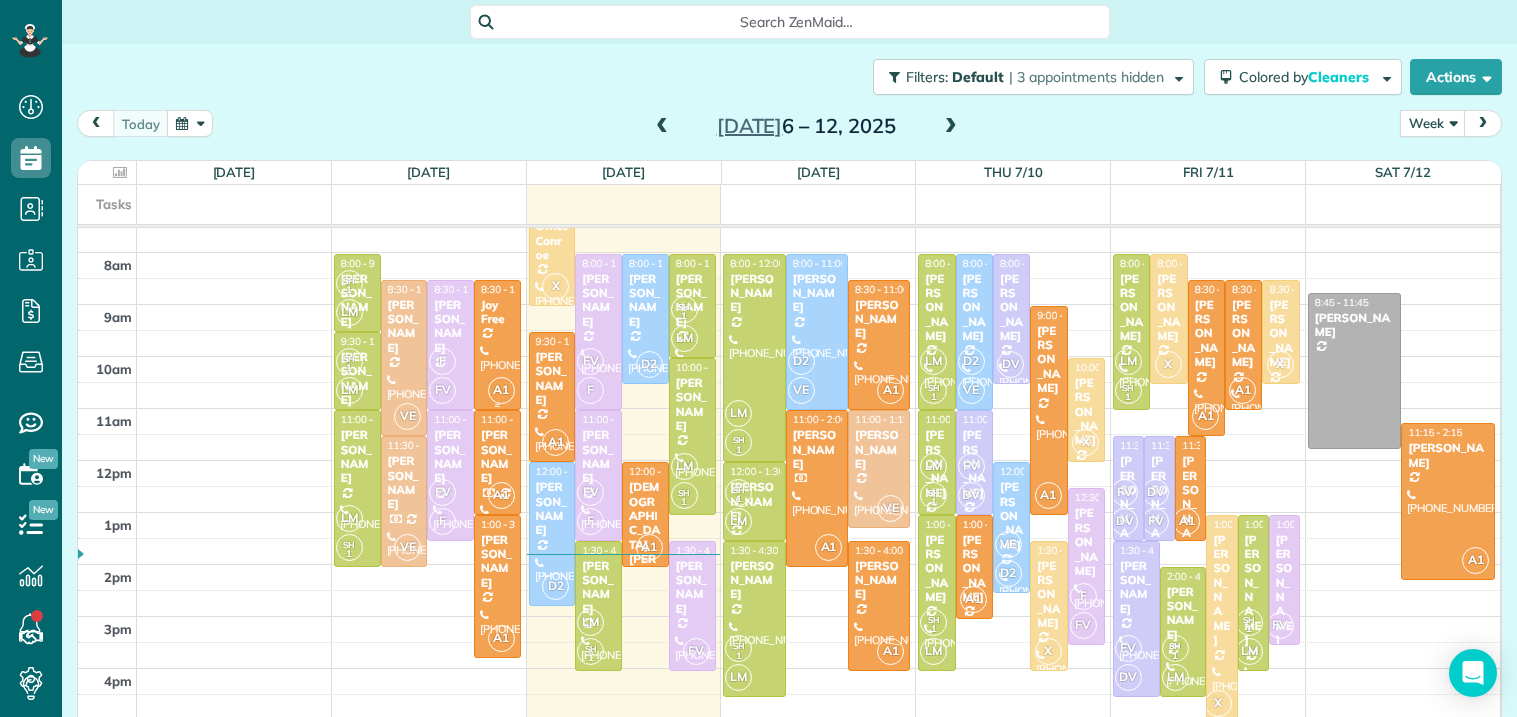 click at bounding box center [497, 345] 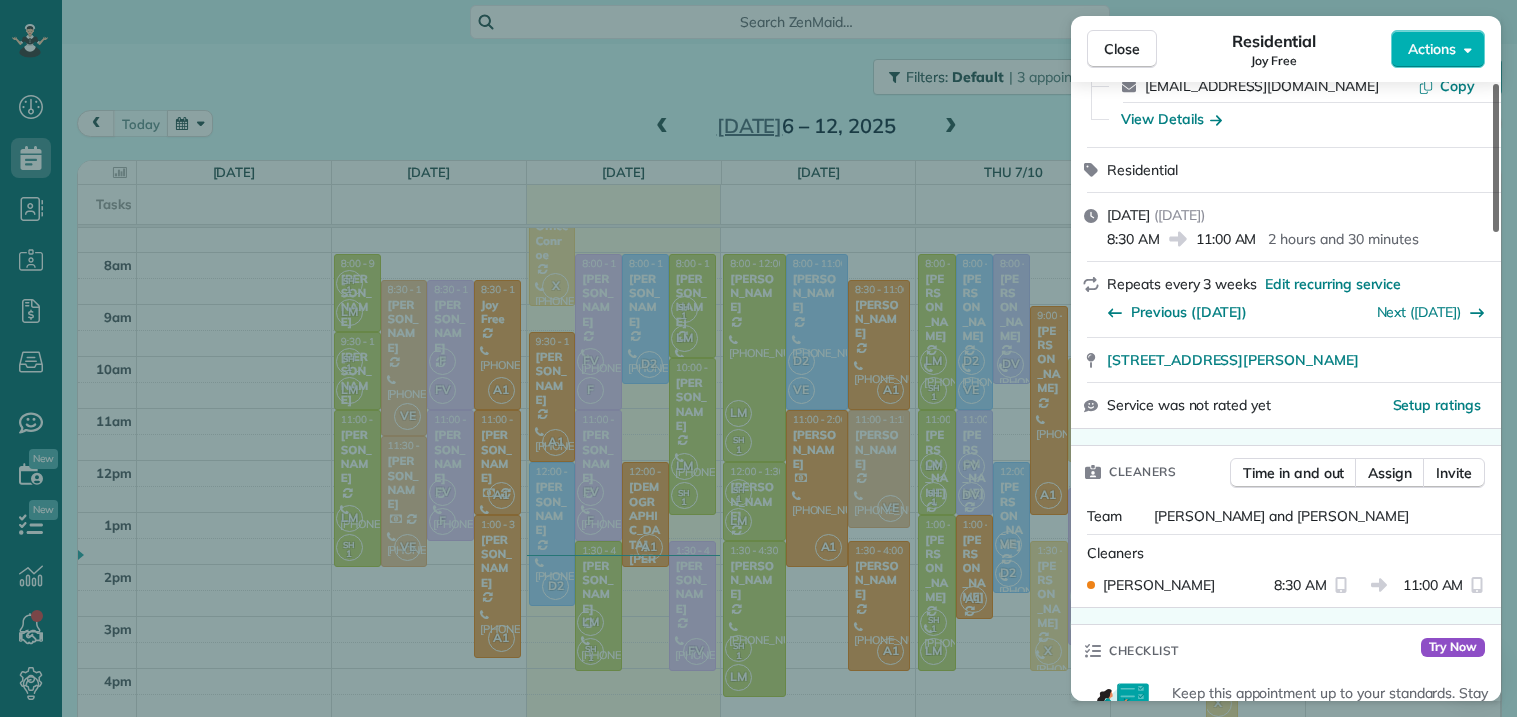 scroll, scrollTop: 163, scrollLeft: 0, axis: vertical 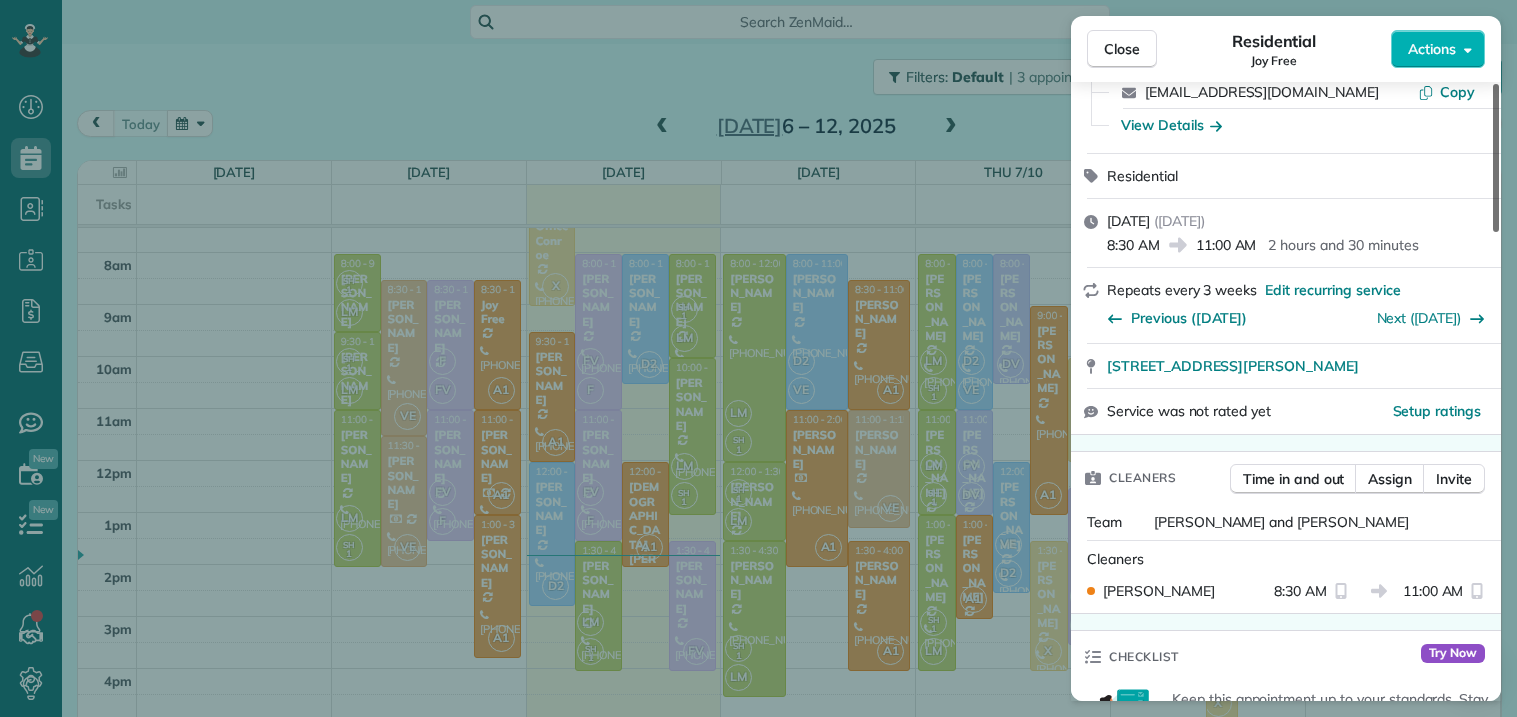 drag, startPoint x: 1496, startPoint y: 220, endPoint x: 1501, endPoint y: 259, distance: 39.319206 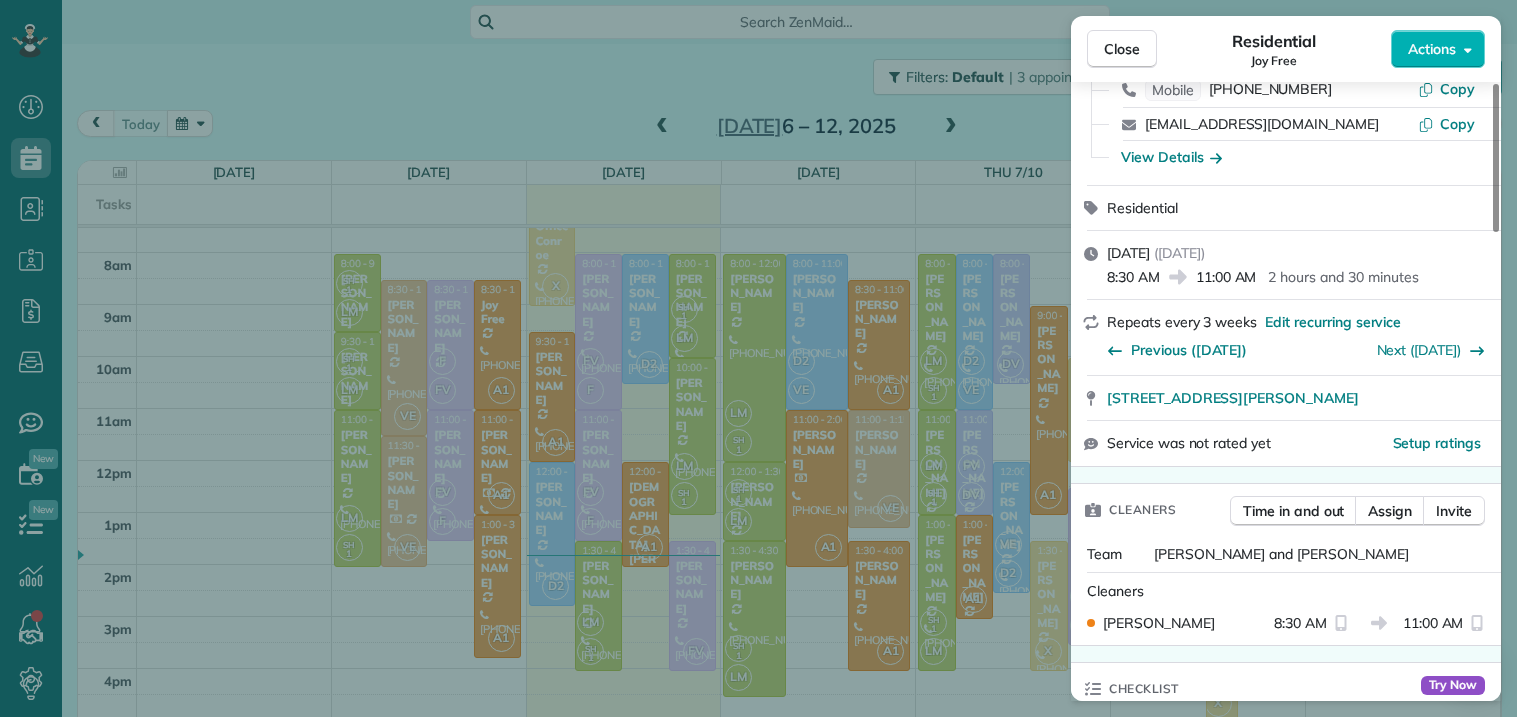 scroll, scrollTop: 129, scrollLeft: 0, axis: vertical 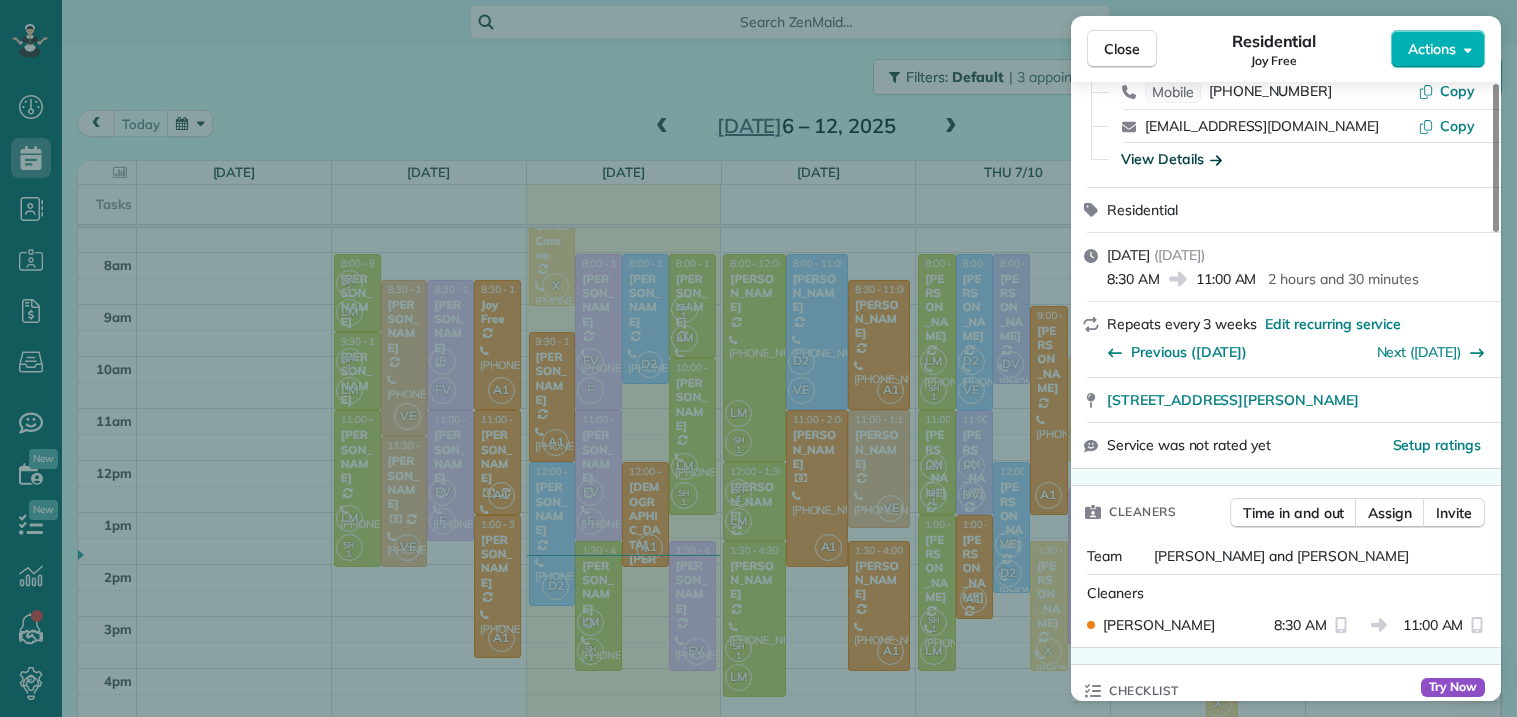 click on "View Details" at bounding box center [1171, 159] 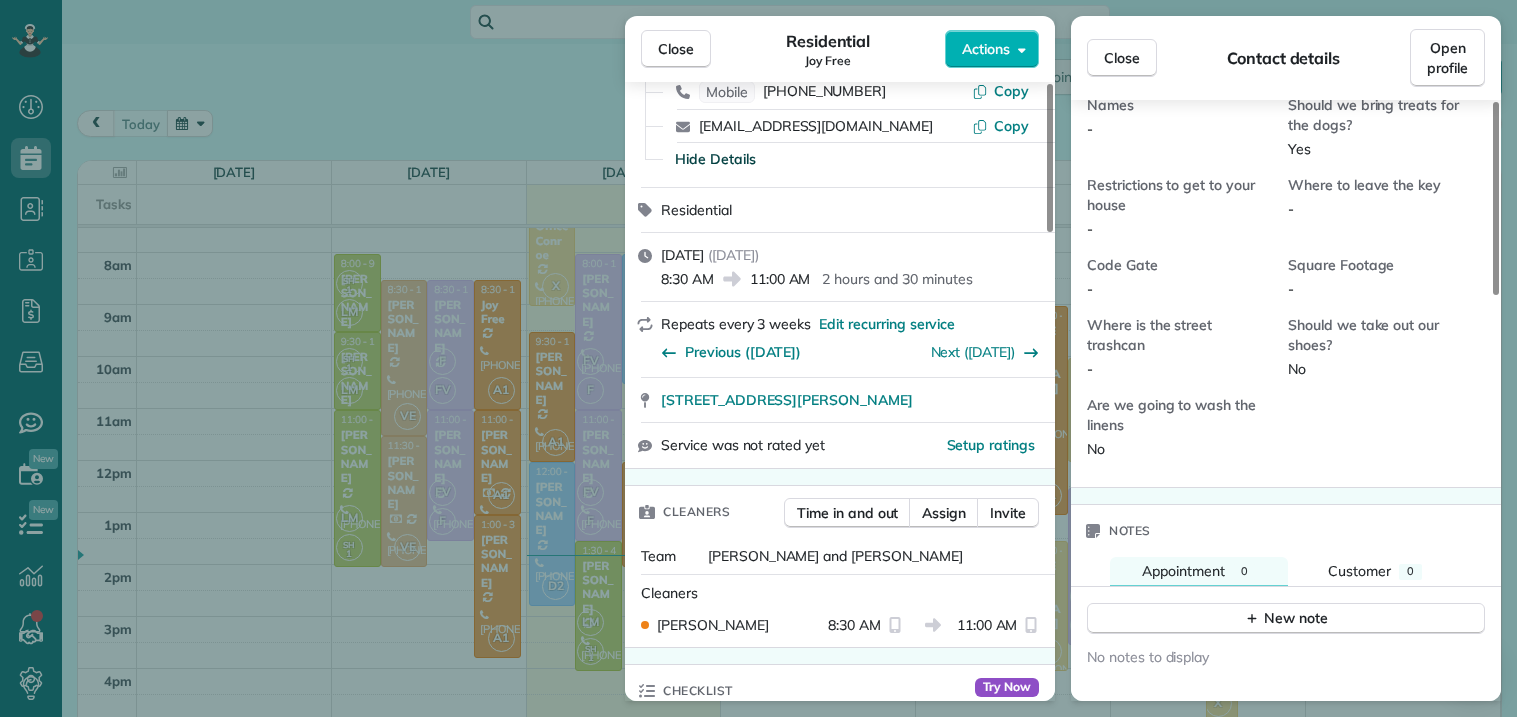 scroll, scrollTop: 1063, scrollLeft: 0, axis: vertical 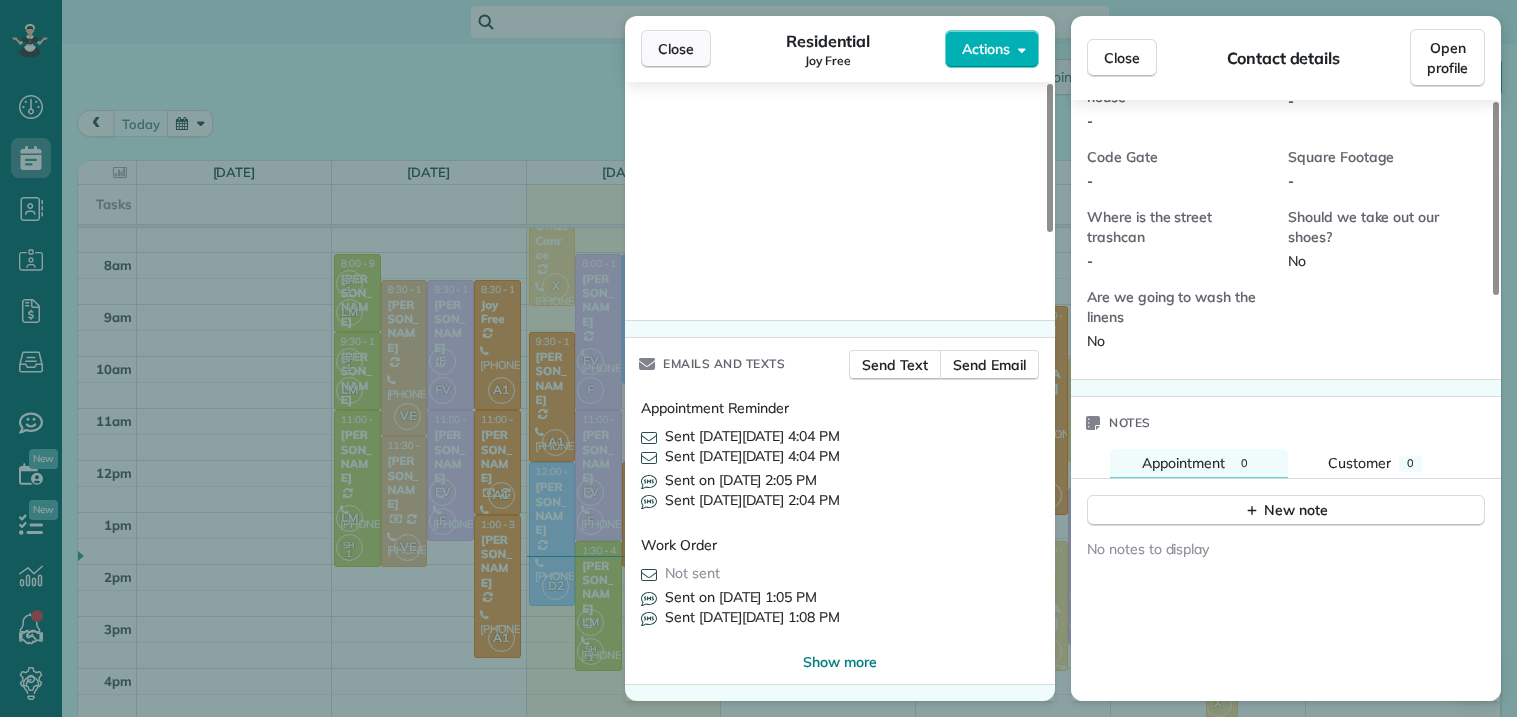 click on "Close" at bounding box center [676, 49] 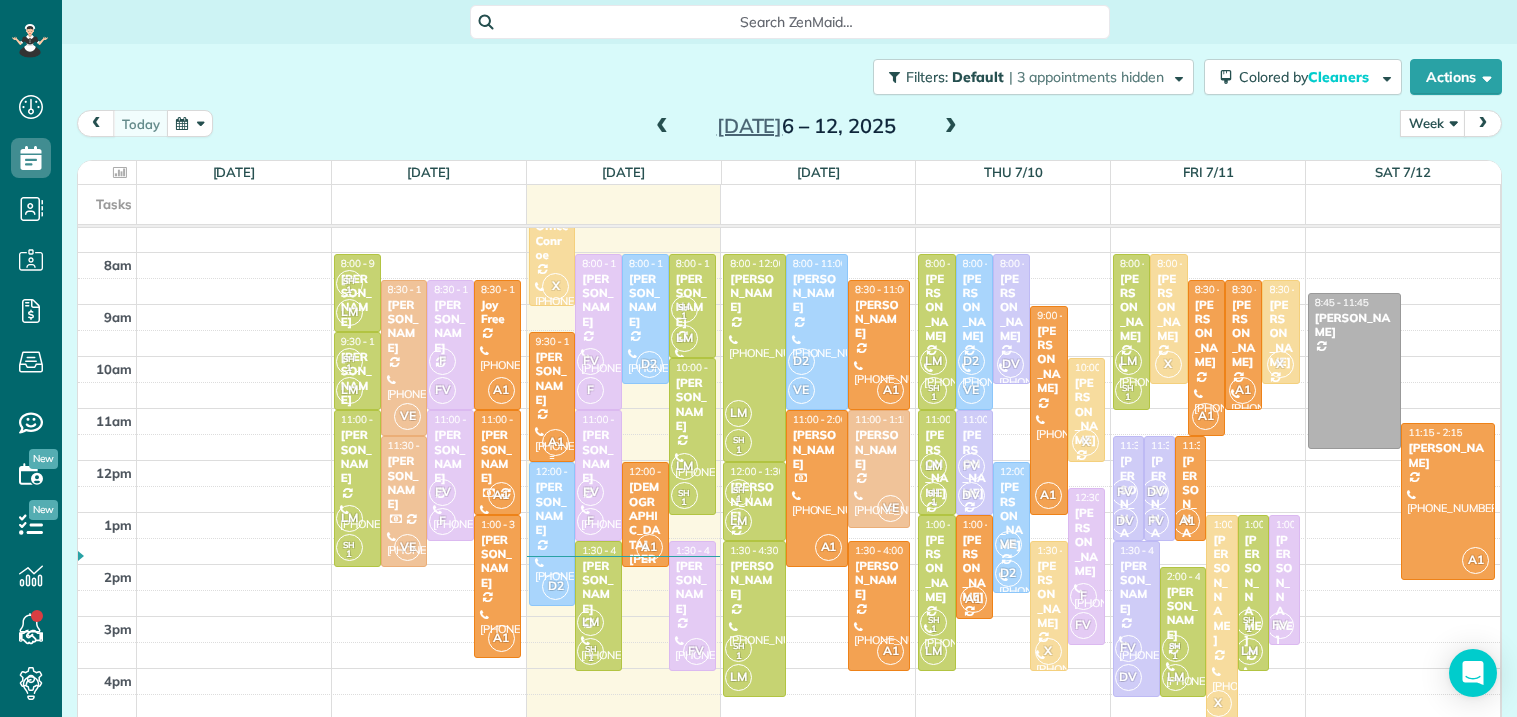 click at bounding box center [552, 397] 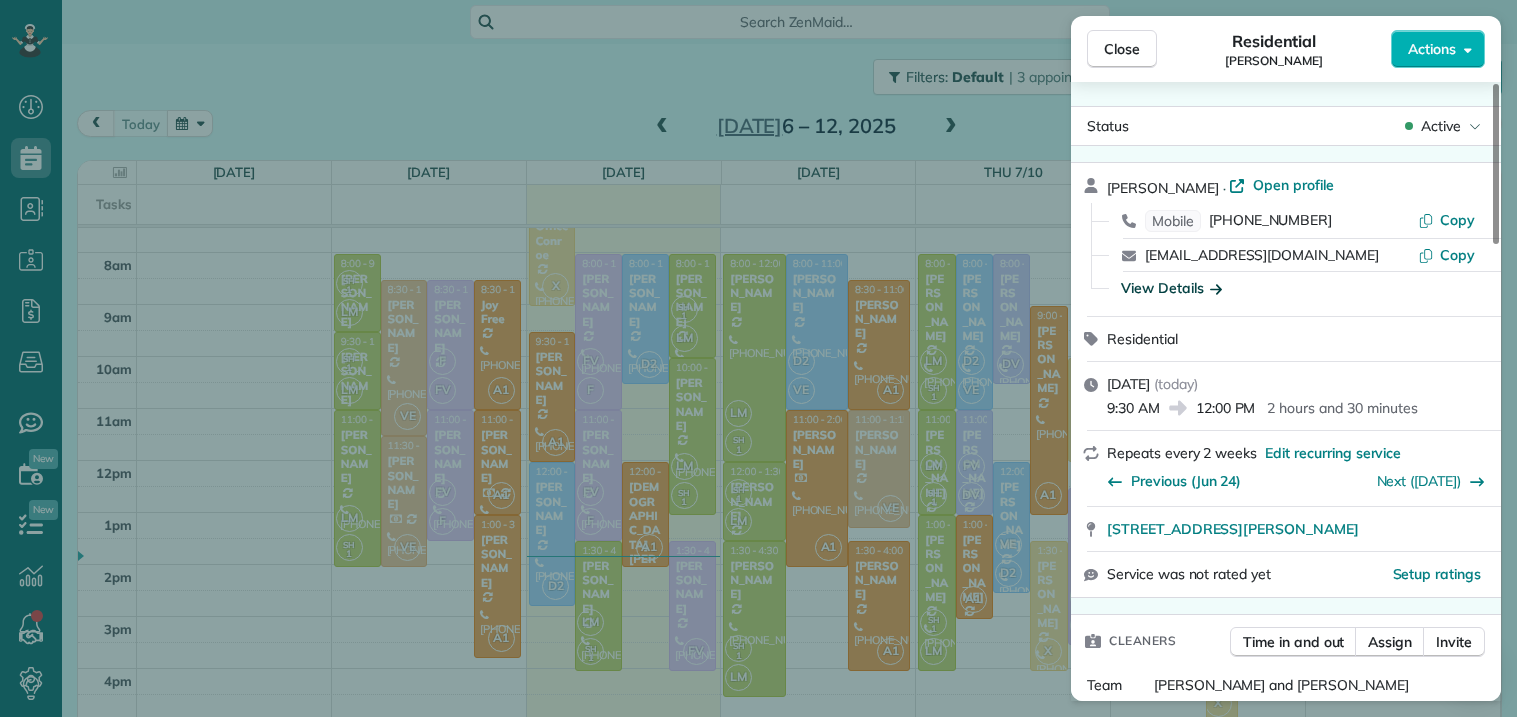 click on "View Details" at bounding box center [1171, 288] 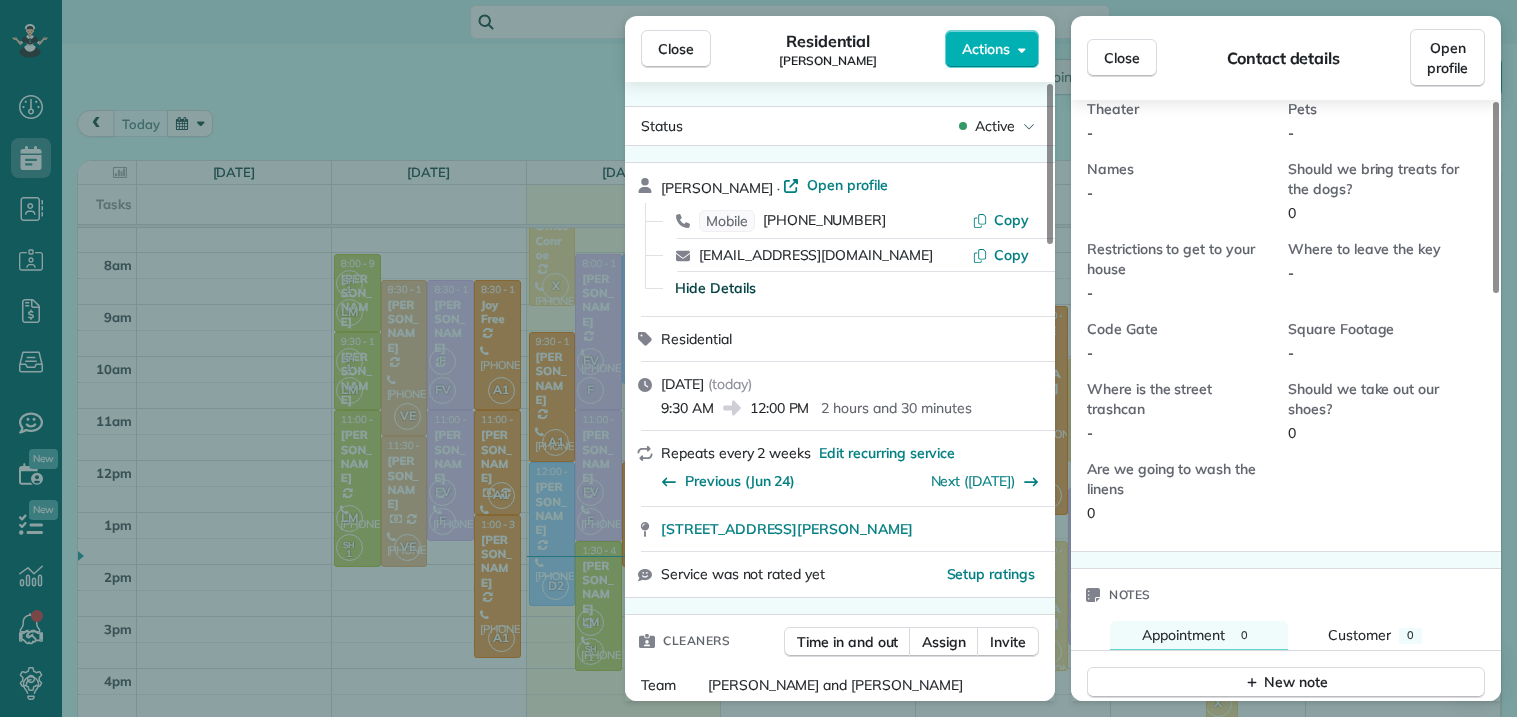 scroll, scrollTop: 893, scrollLeft: 0, axis: vertical 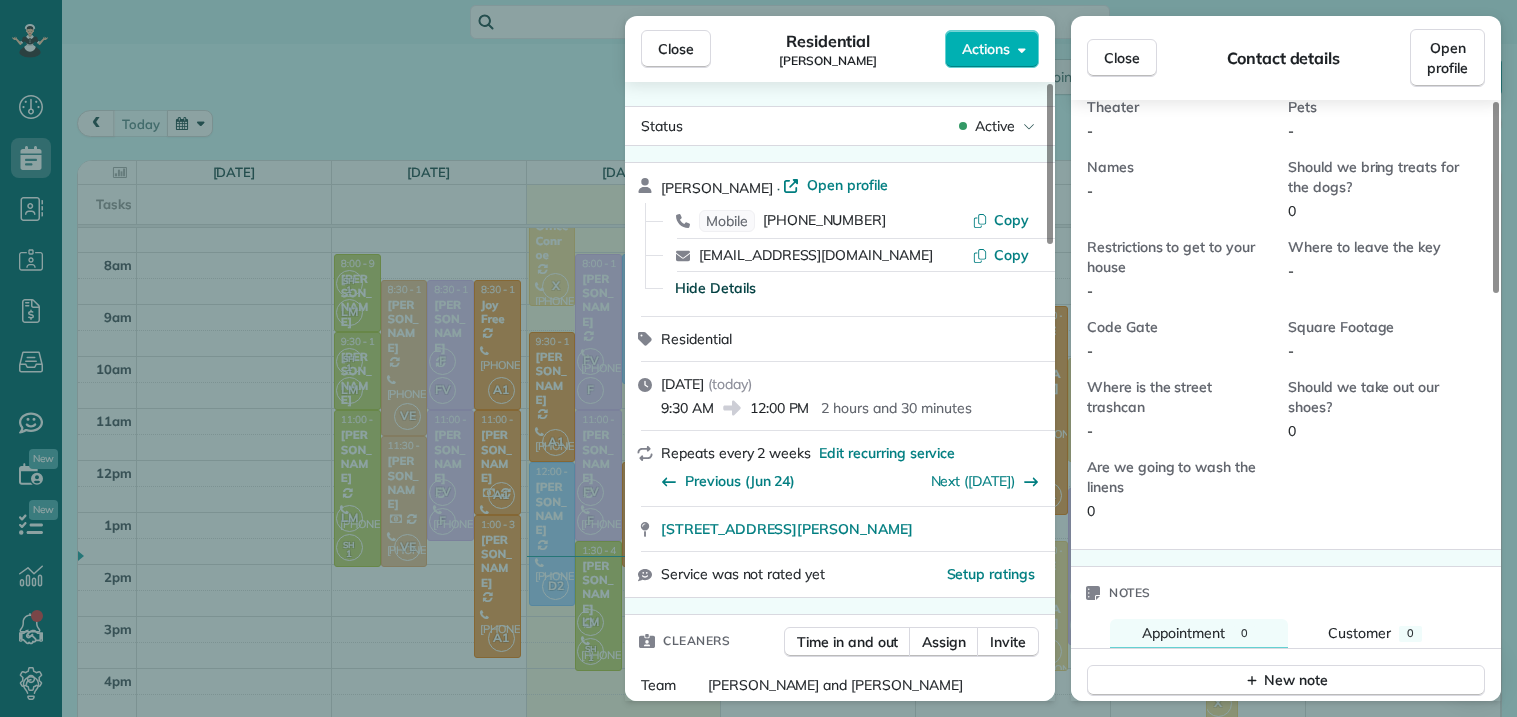 click on "Bedrooms - Bathrooms - Type Of Floor - What to do with the belongings that we find - Special Request for Bedrooms - Products - I have more rooms ( Game room, Studio, Gym, Extra Living area, Theater) No Gameroom - Studio - Living room - Theater - Pets - Names - Should we bring treats for the dogs? 0 Restrictions to get to your house - Where to leave the key - Code Gate - Square Footage - Where is the street trashcan - Should we take out our shoes? 0 Are we going to wash the linens 0" at bounding box center [1280, 128] 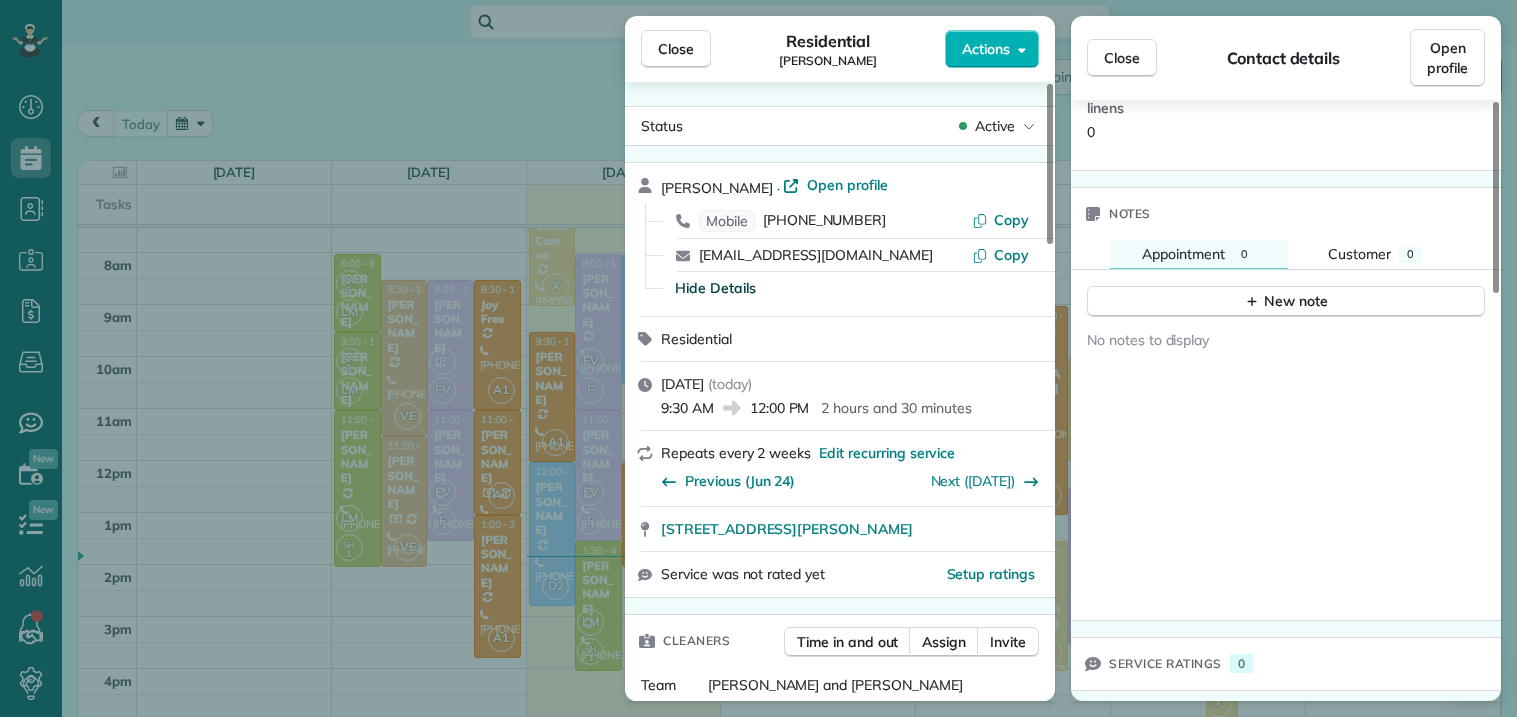 scroll, scrollTop: 1269, scrollLeft: 0, axis: vertical 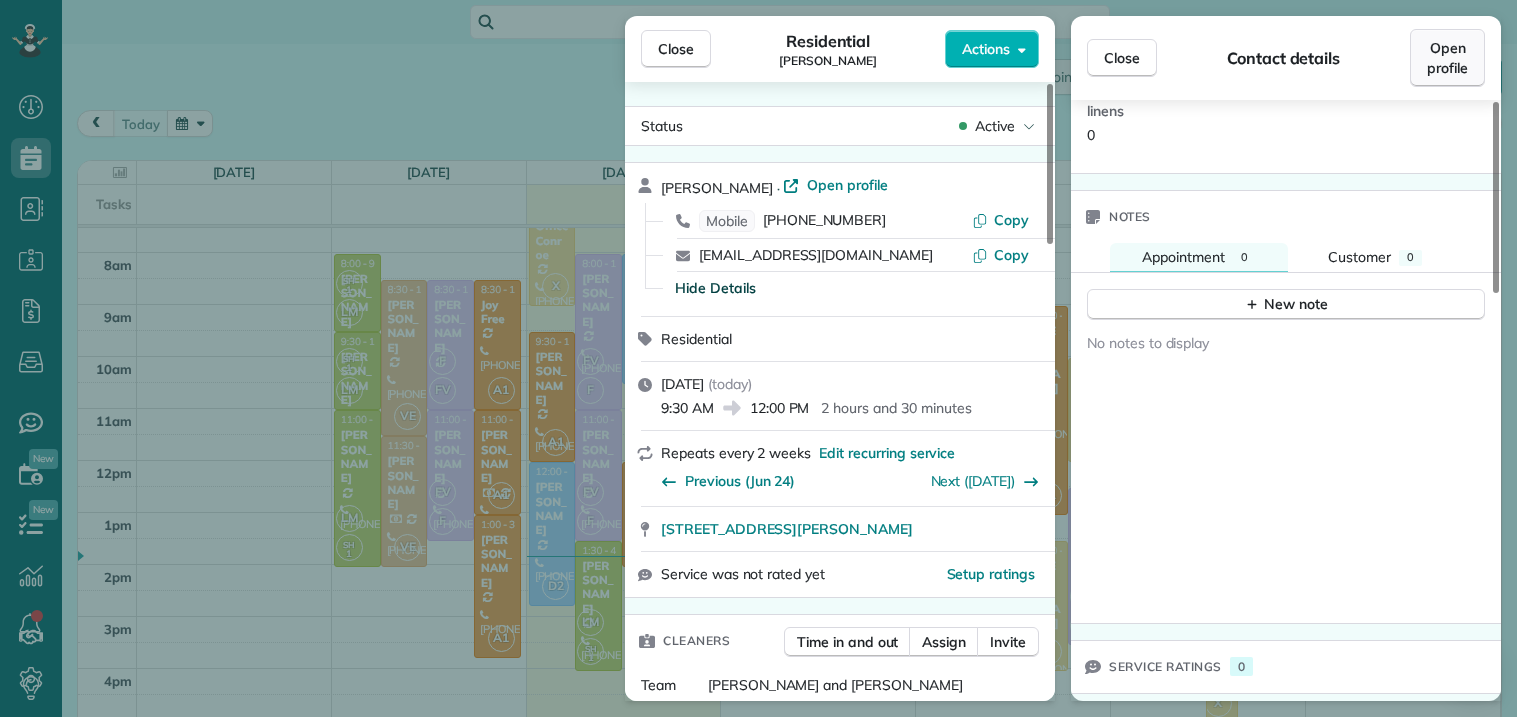 click on "Open profile" at bounding box center (1447, 58) 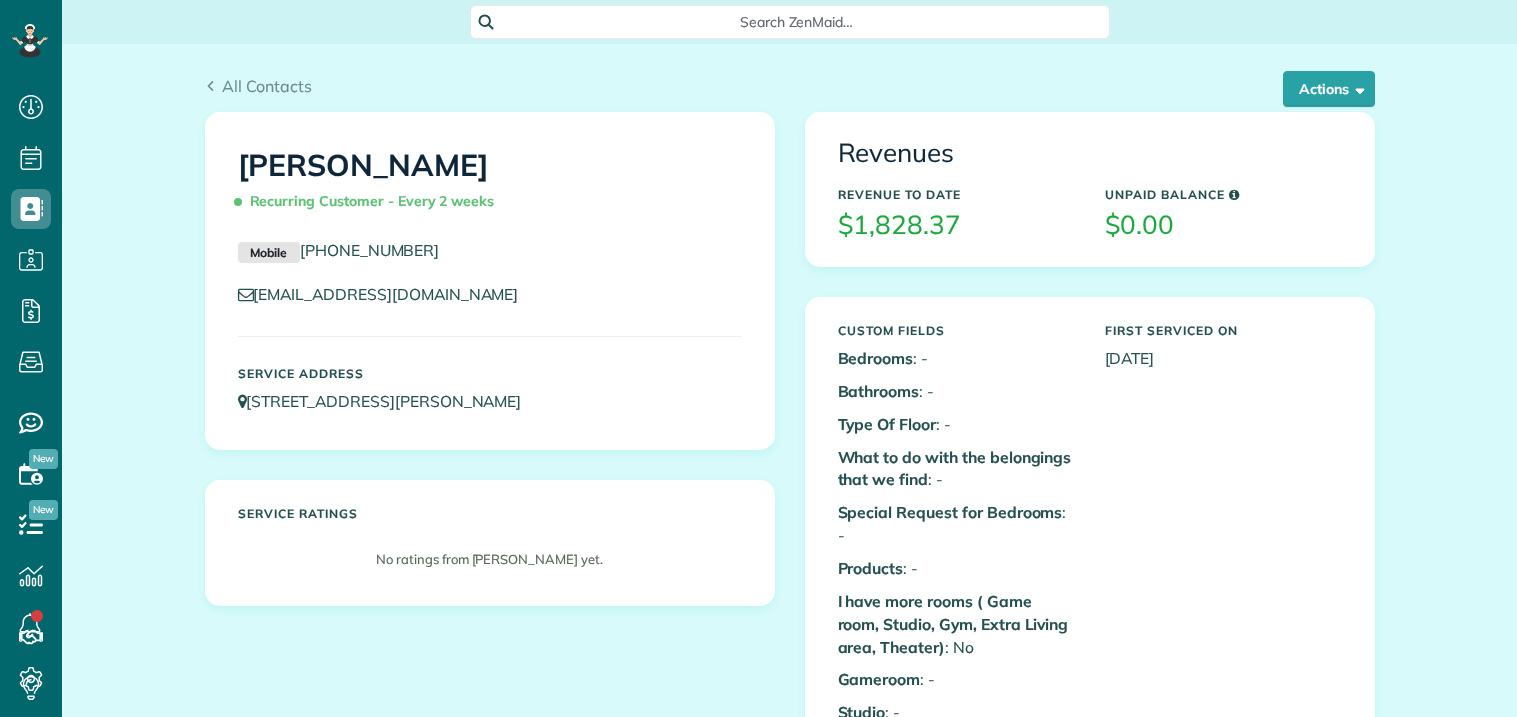 scroll, scrollTop: 0, scrollLeft: 0, axis: both 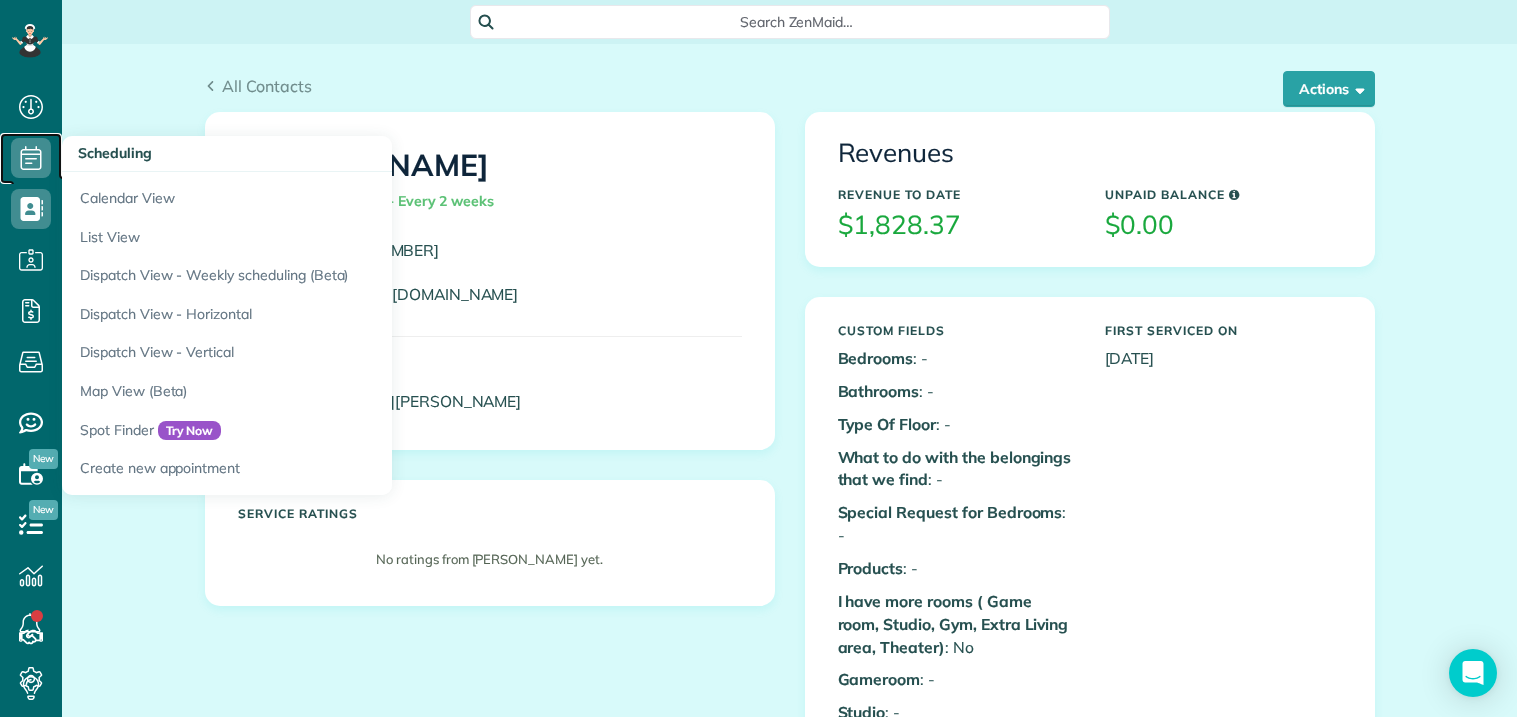 click 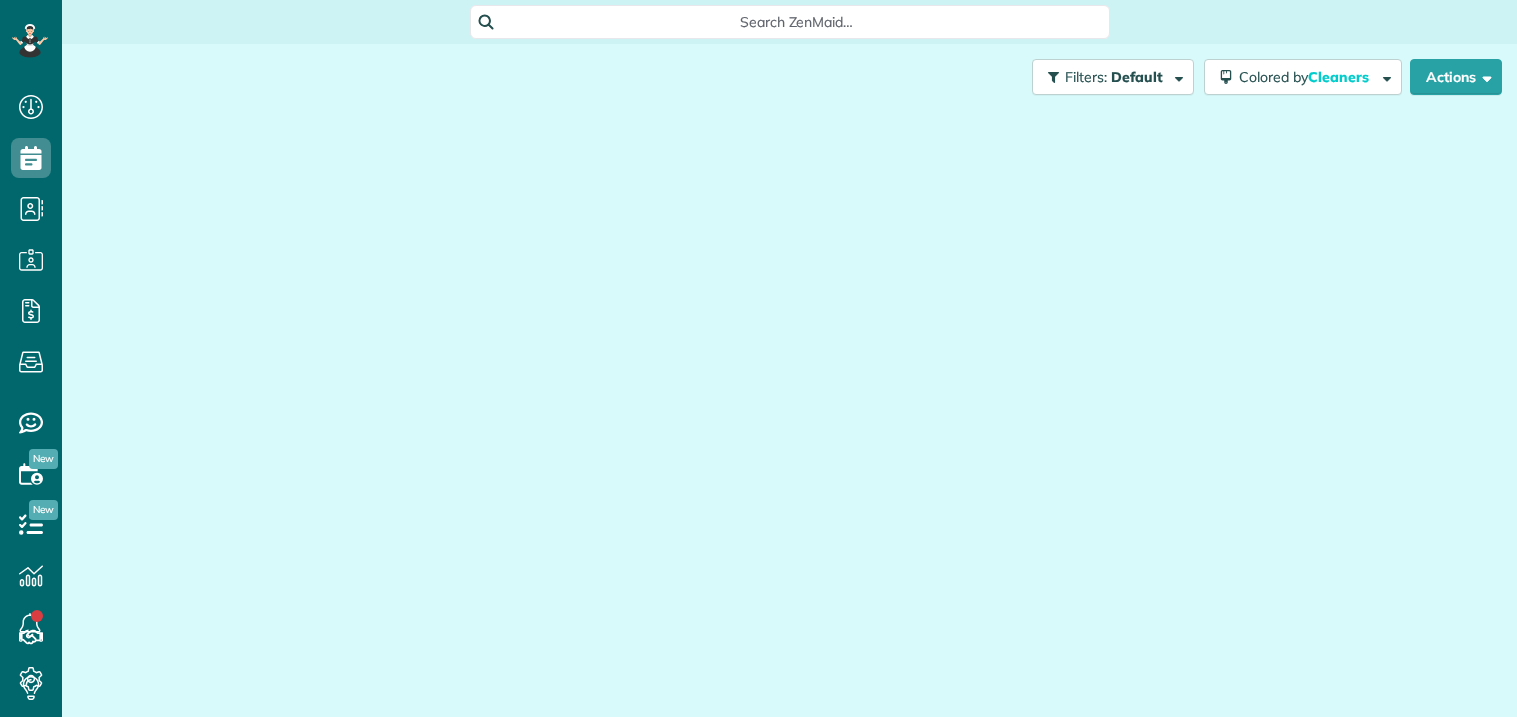 scroll, scrollTop: 0, scrollLeft: 0, axis: both 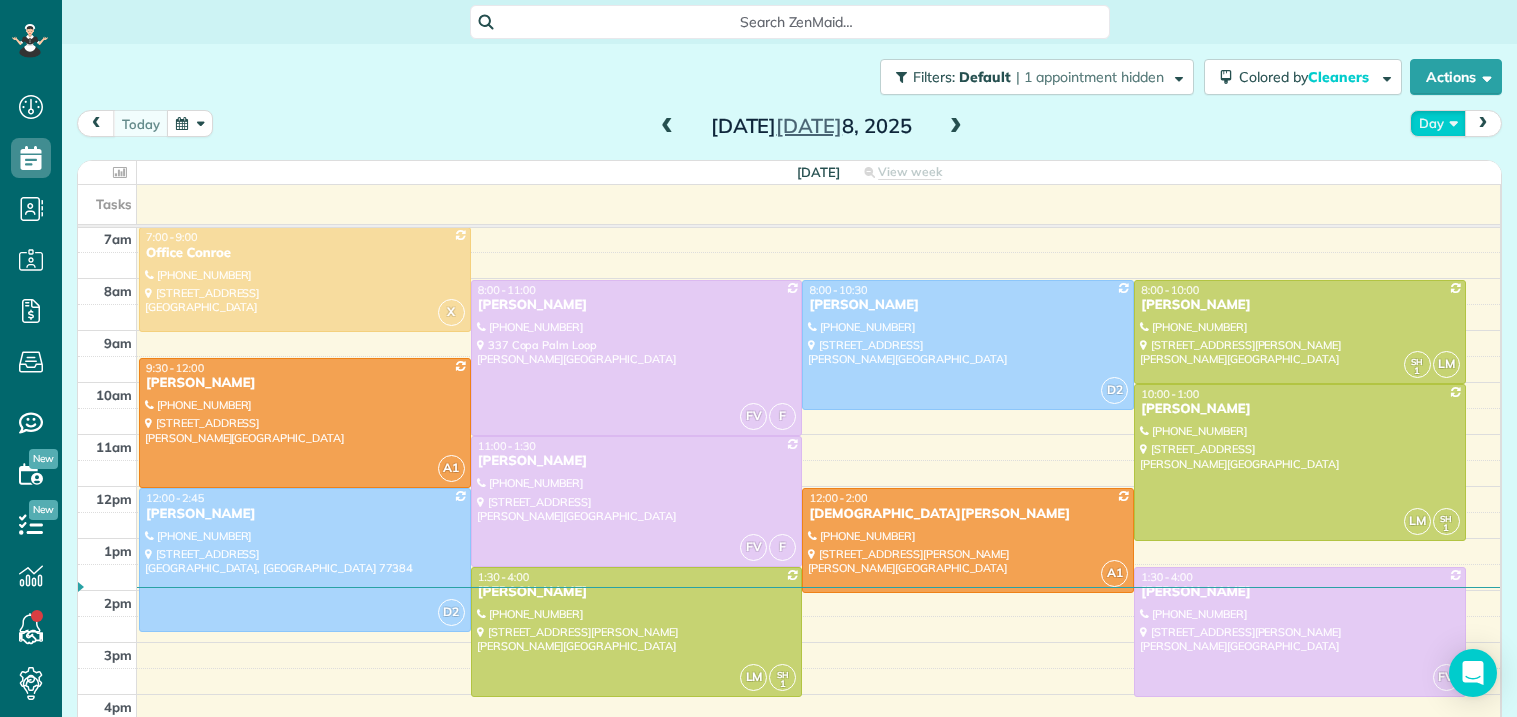 click on "Day" at bounding box center [1438, 123] 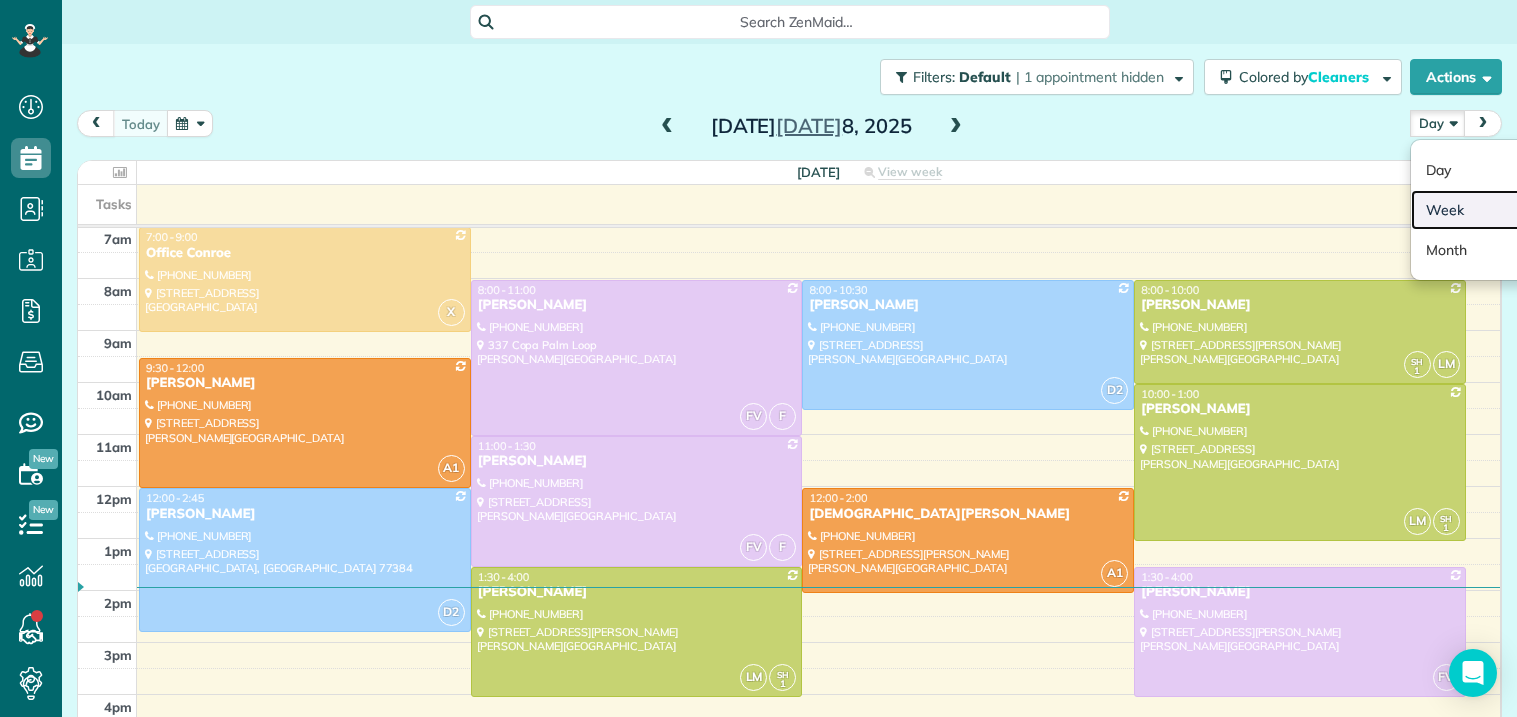 click on "Week" at bounding box center (1490, 210) 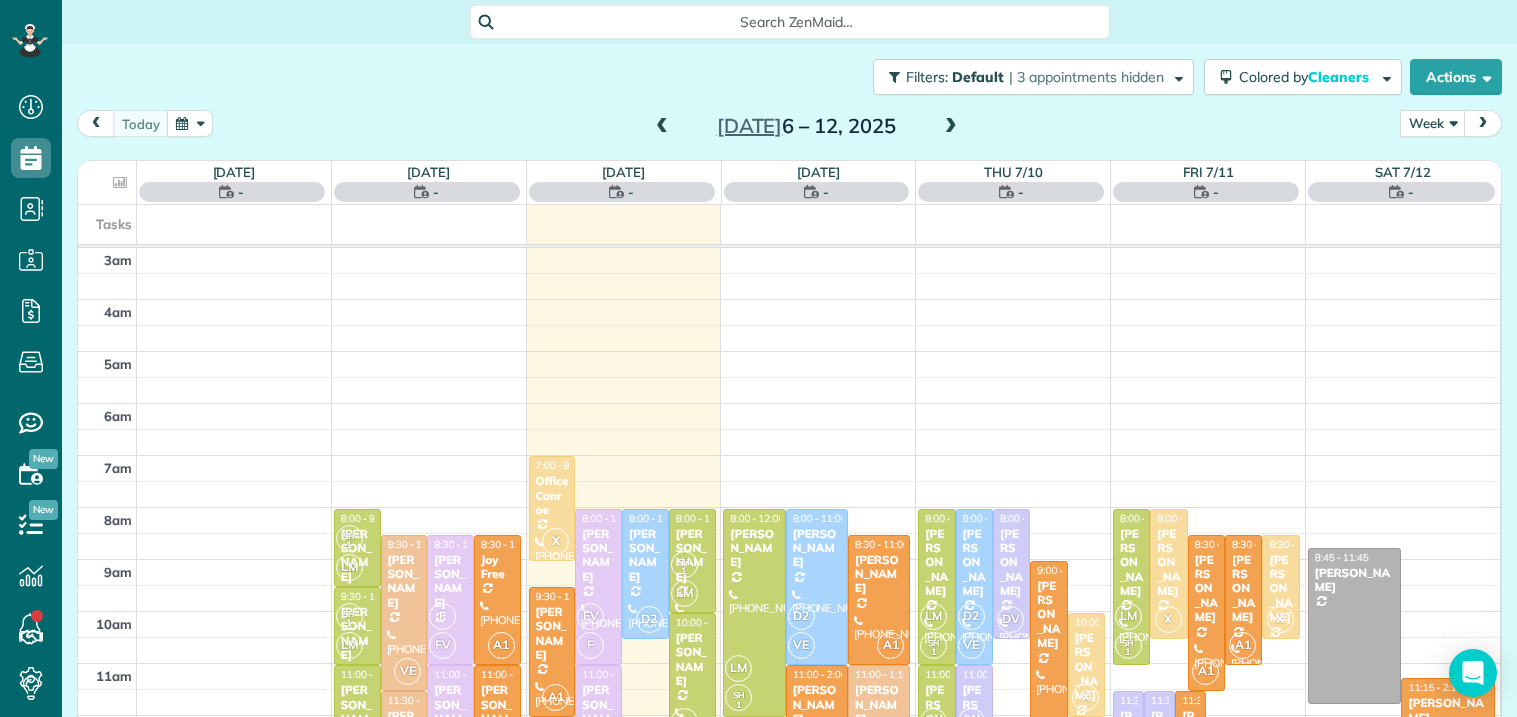 scroll, scrollTop: 209, scrollLeft: 0, axis: vertical 